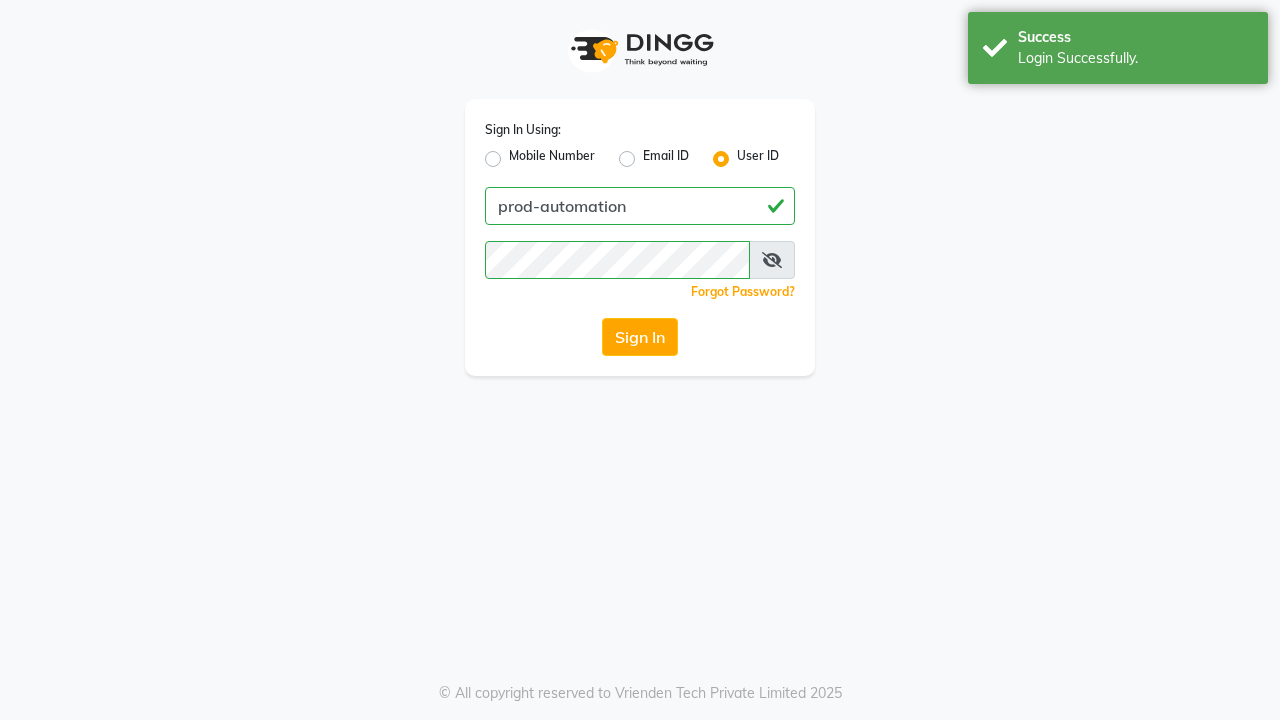 scroll, scrollTop: 0, scrollLeft: 0, axis: both 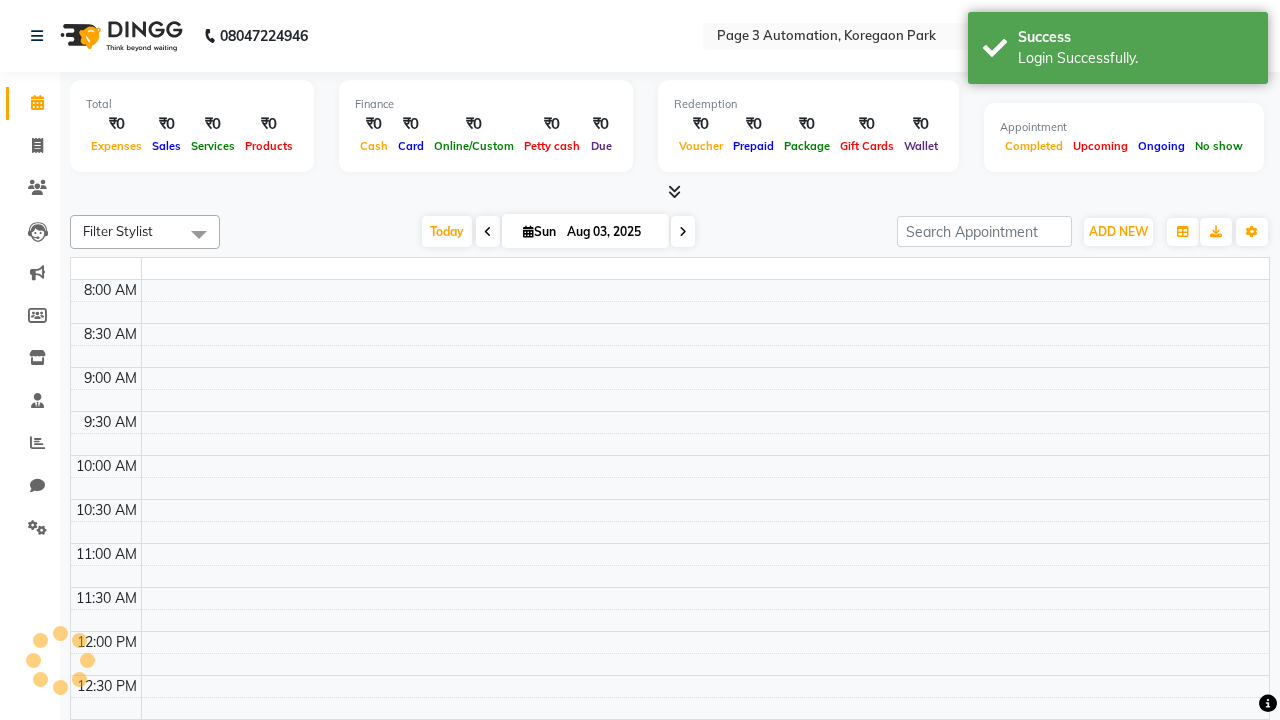 select on "en" 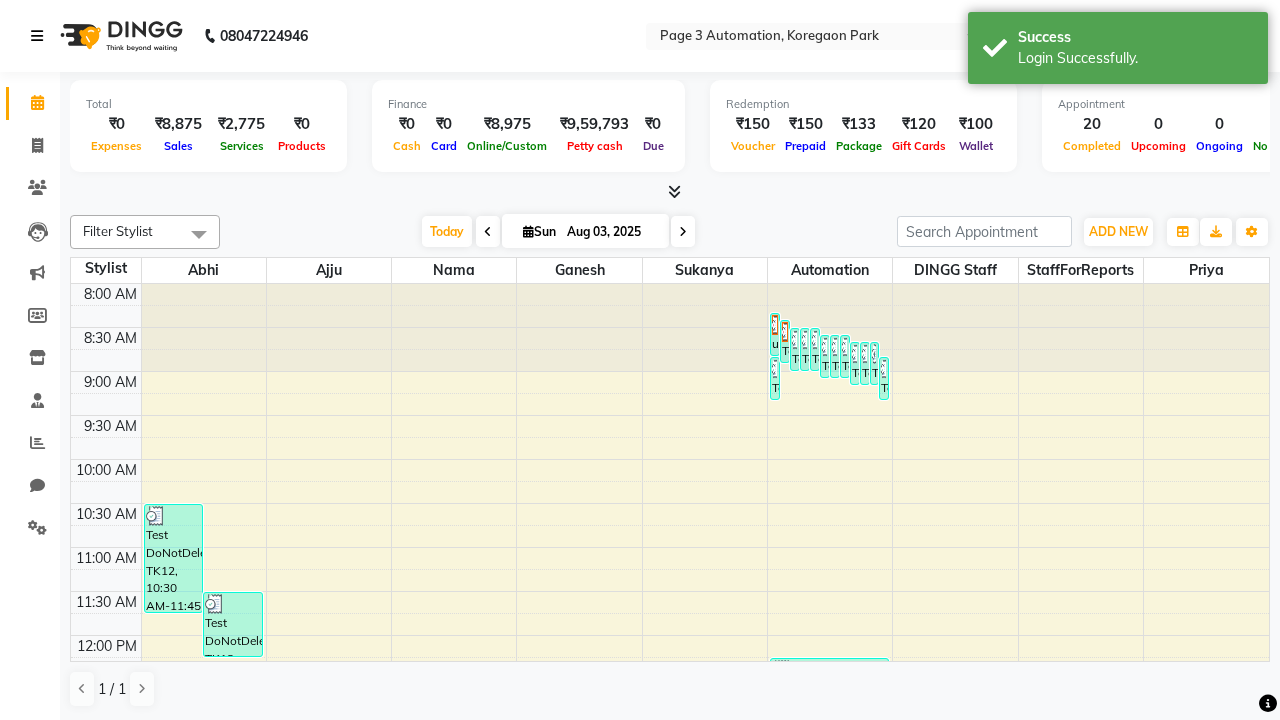 click at bounding box center [37, 36] 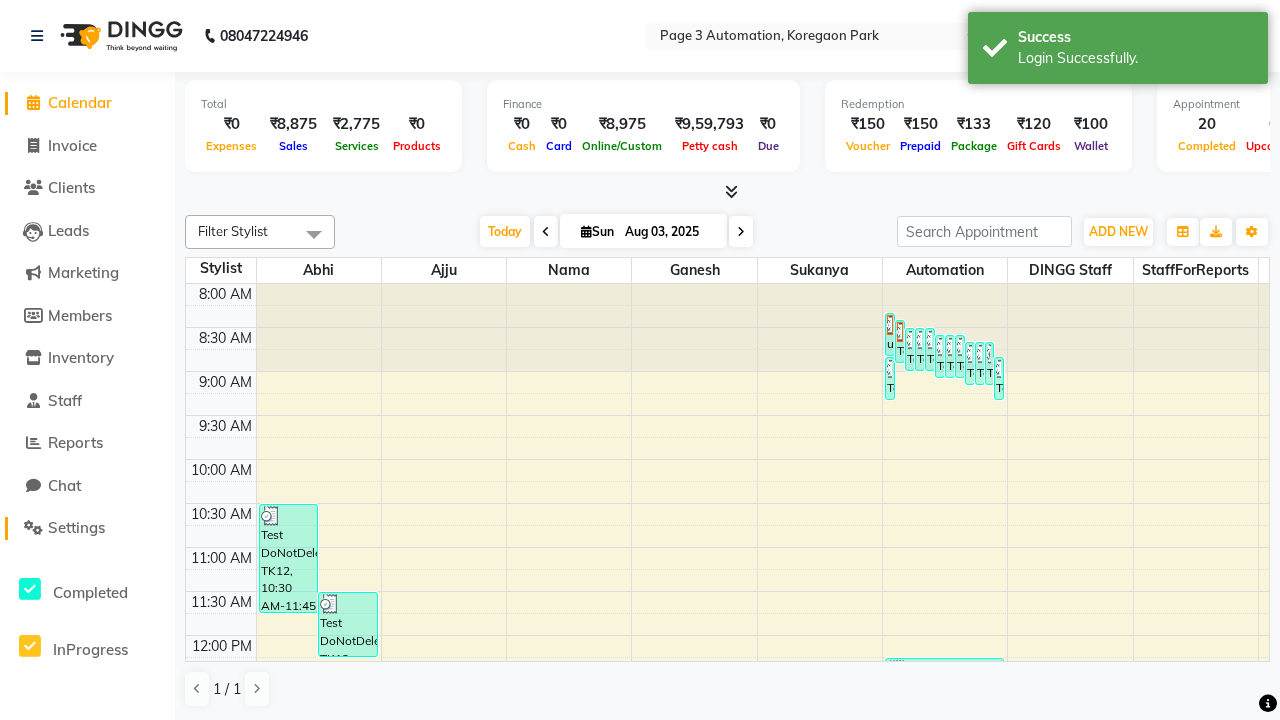 click on "Settings" 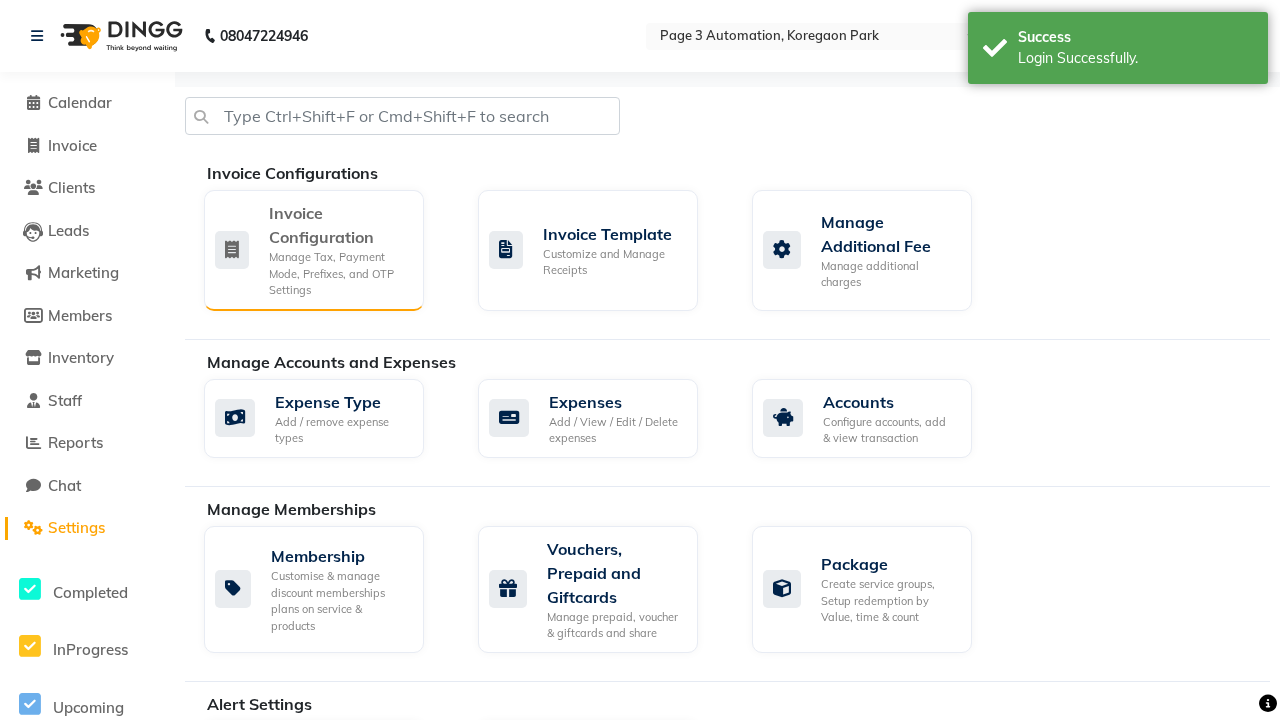 click on "Manage Tax, Payment Mode, Prefixes, and OTP Settings" 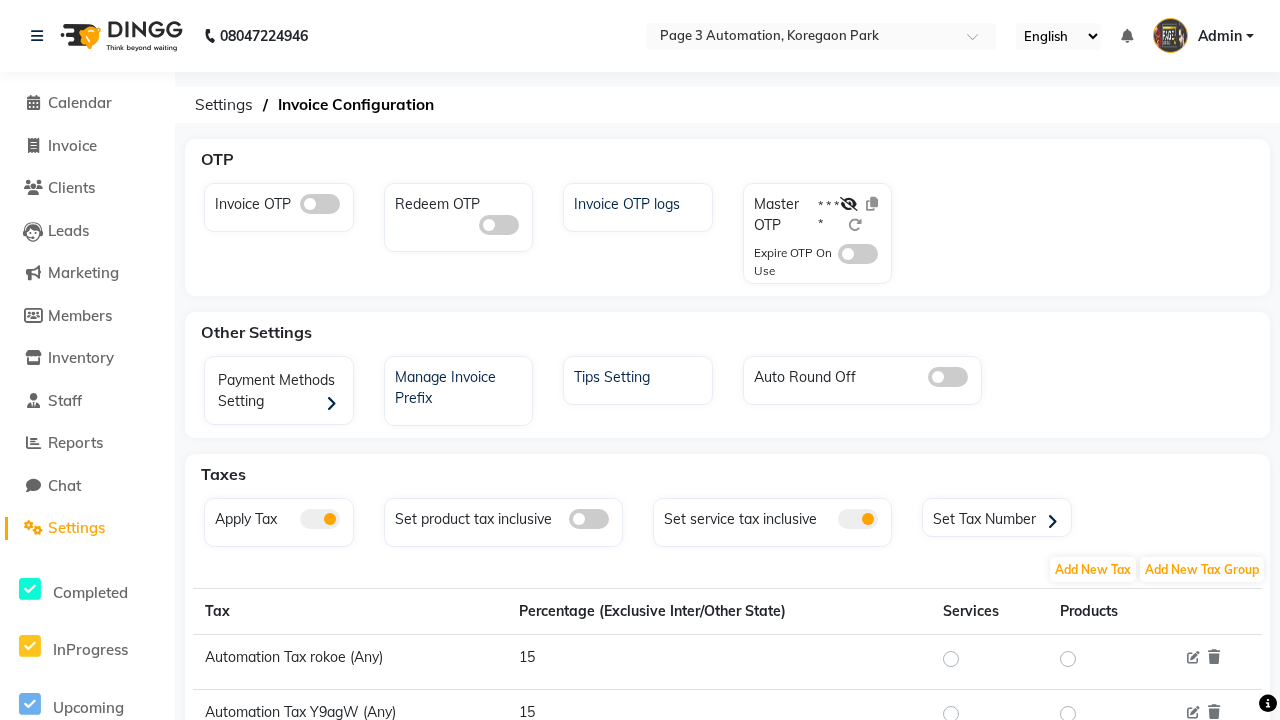 click 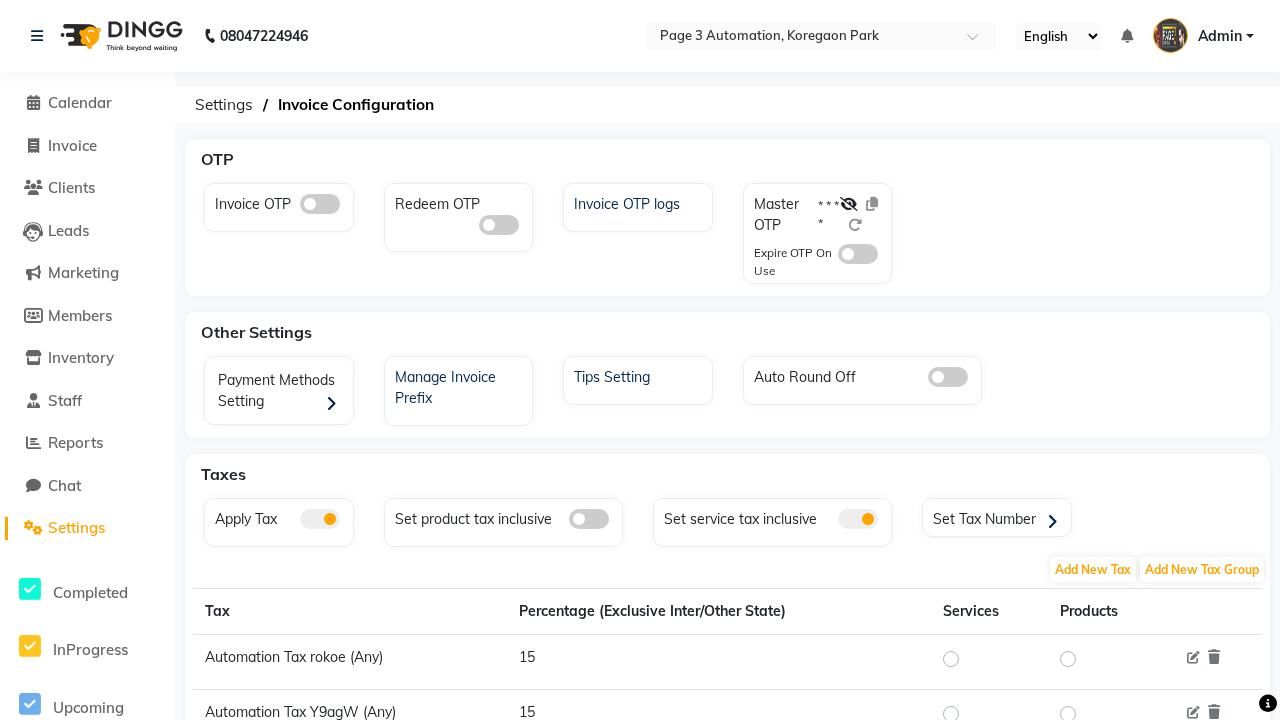 click 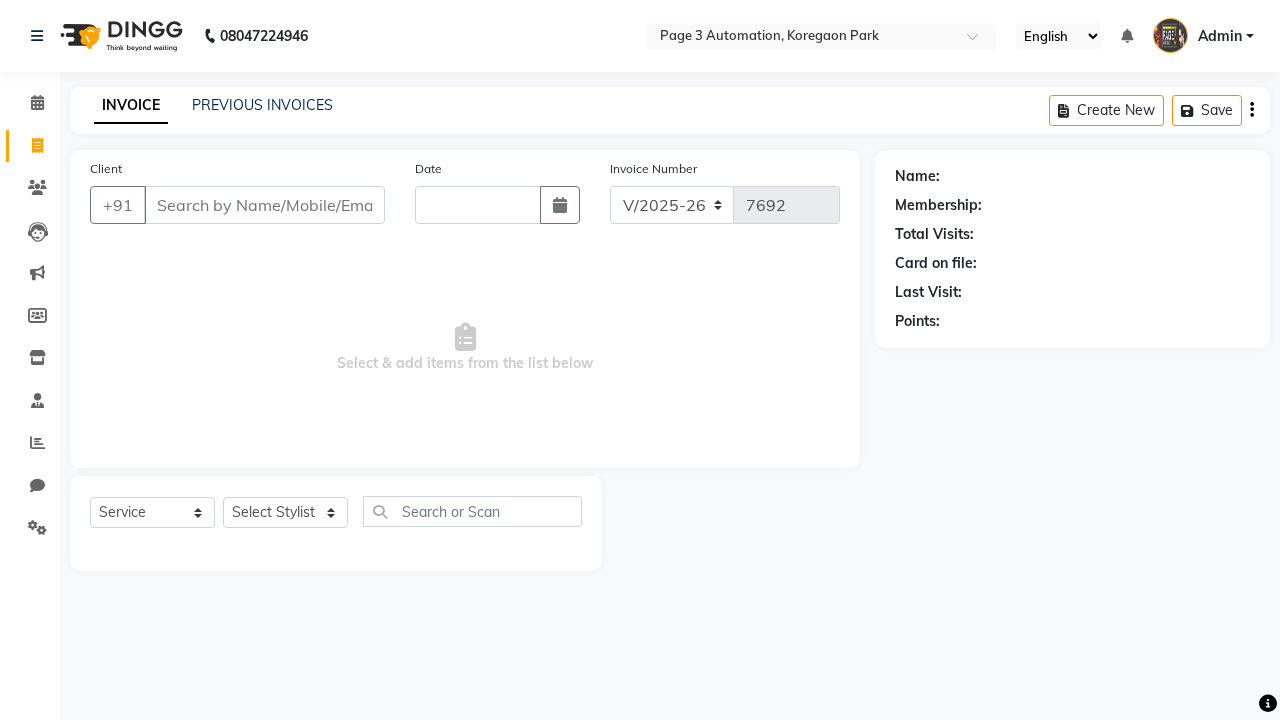 select on "2774" 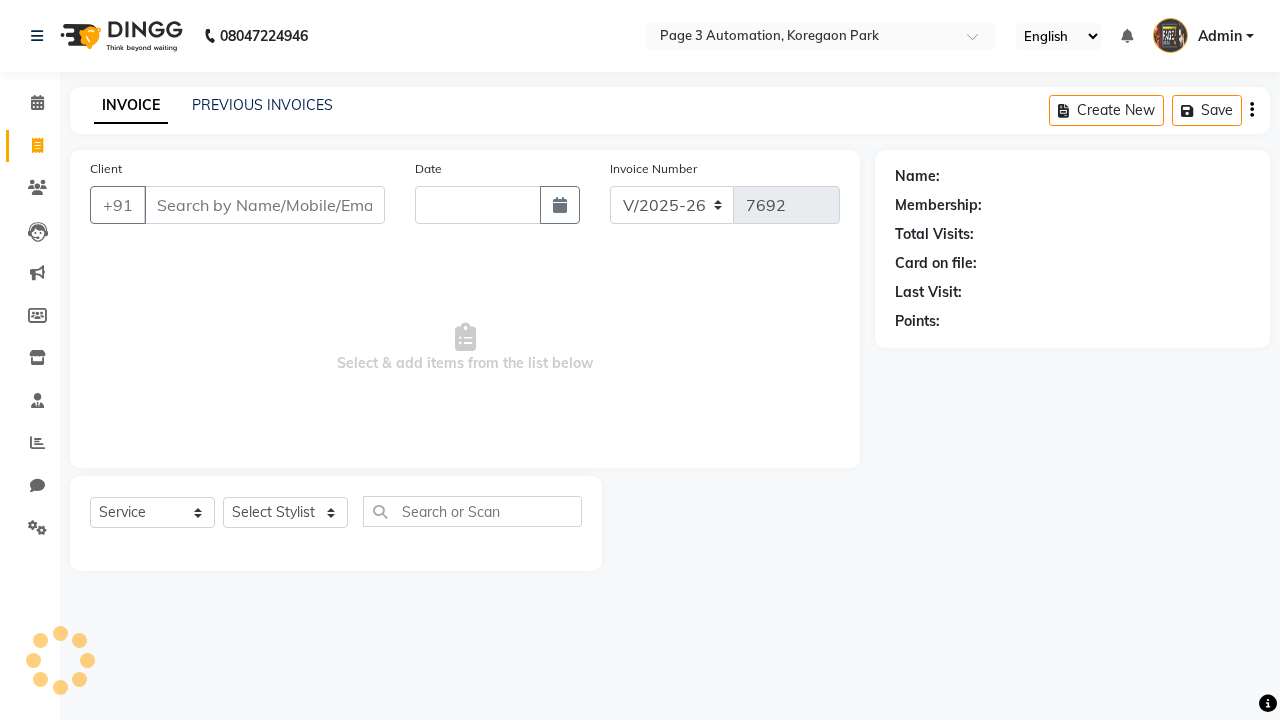 type on "Aug 03, 2025" 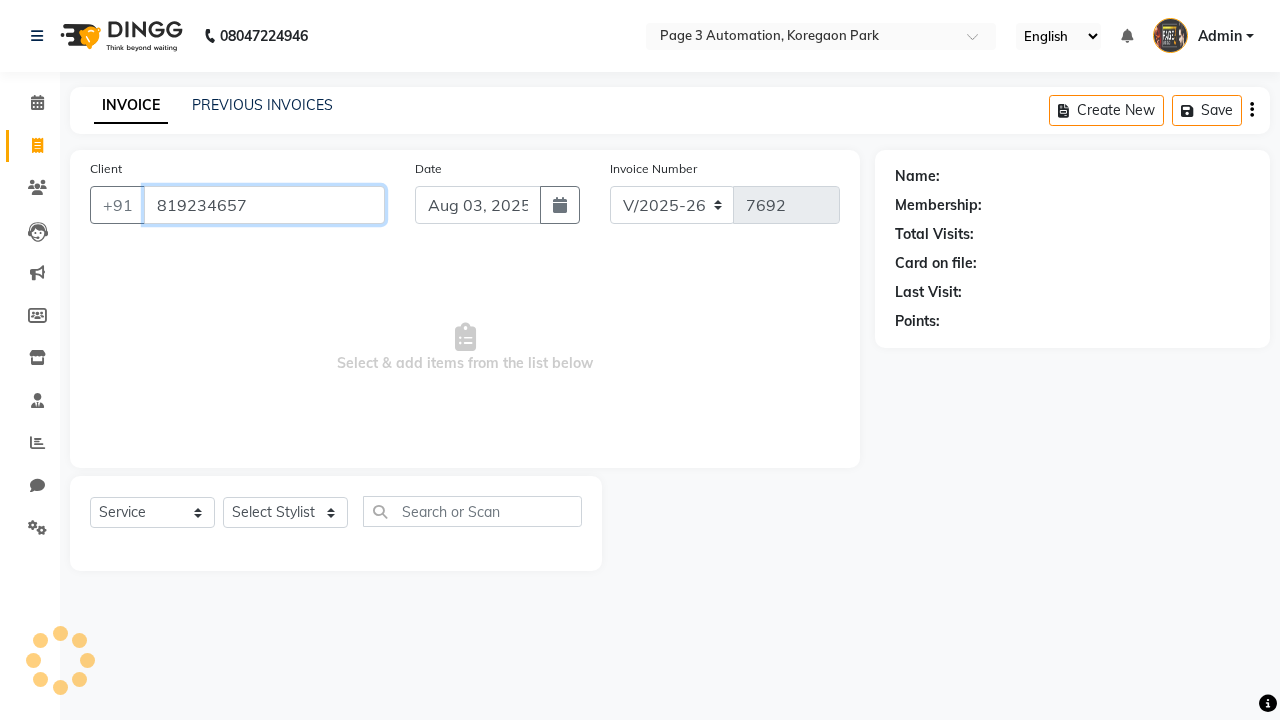 scroll, scrollTop: 0, scrollLeft: 0, axis: both 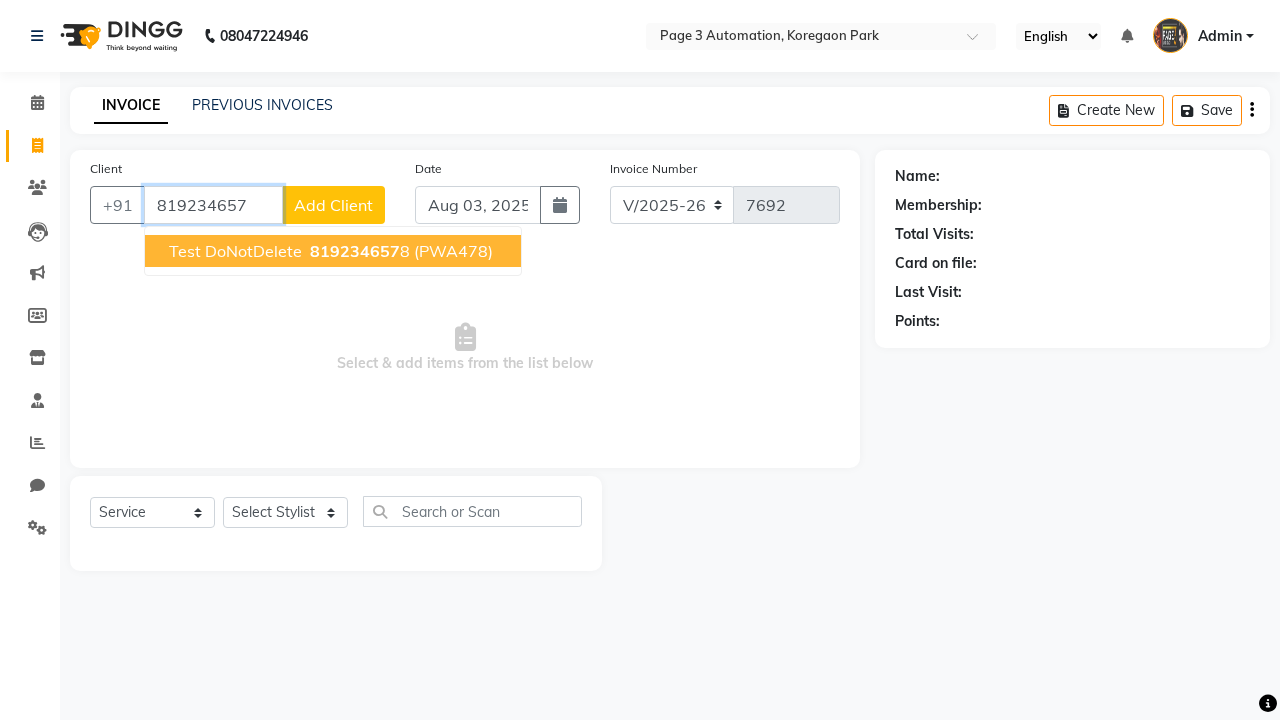 click on "819234657" at bounding box center [355, 251] 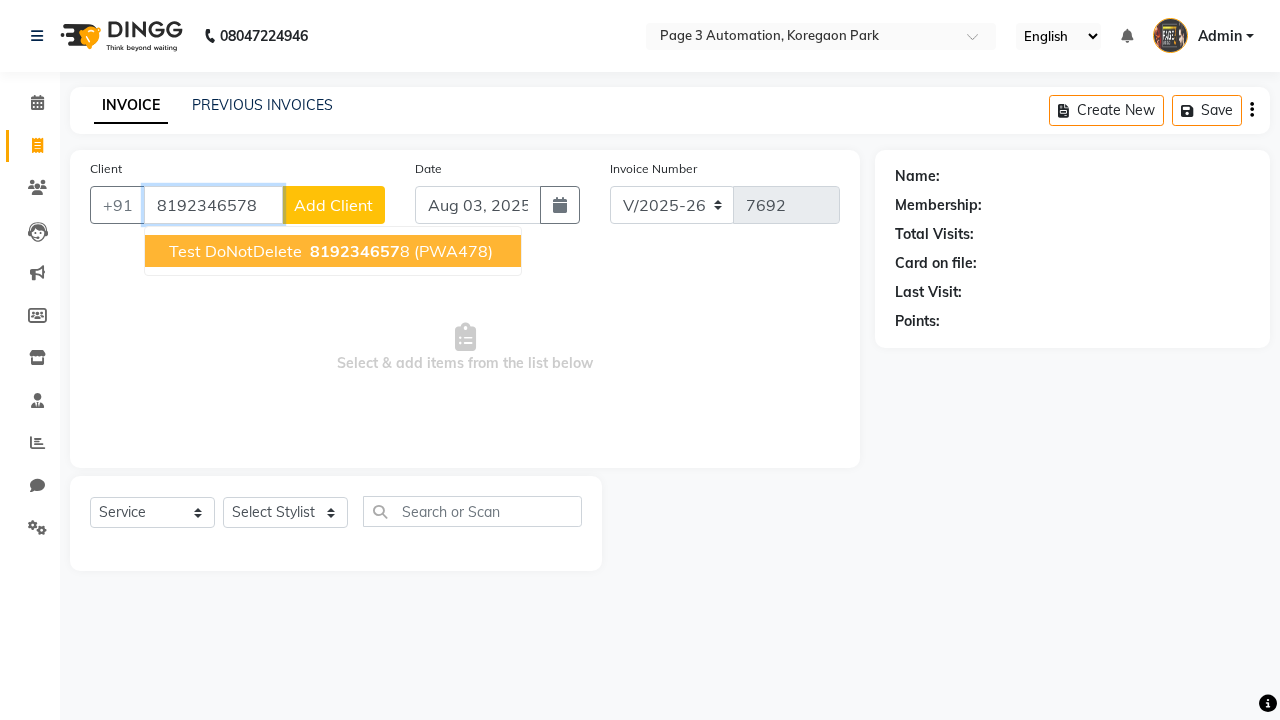 type on "8192346578" 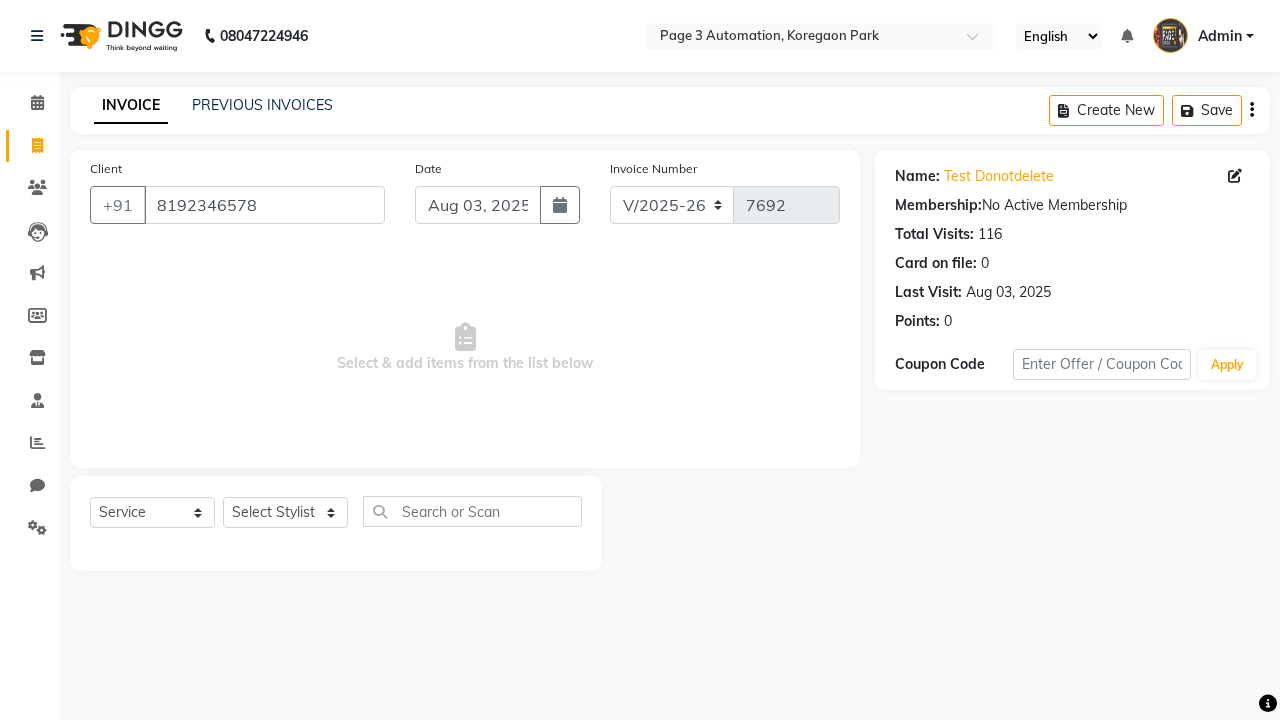 select on "71572" 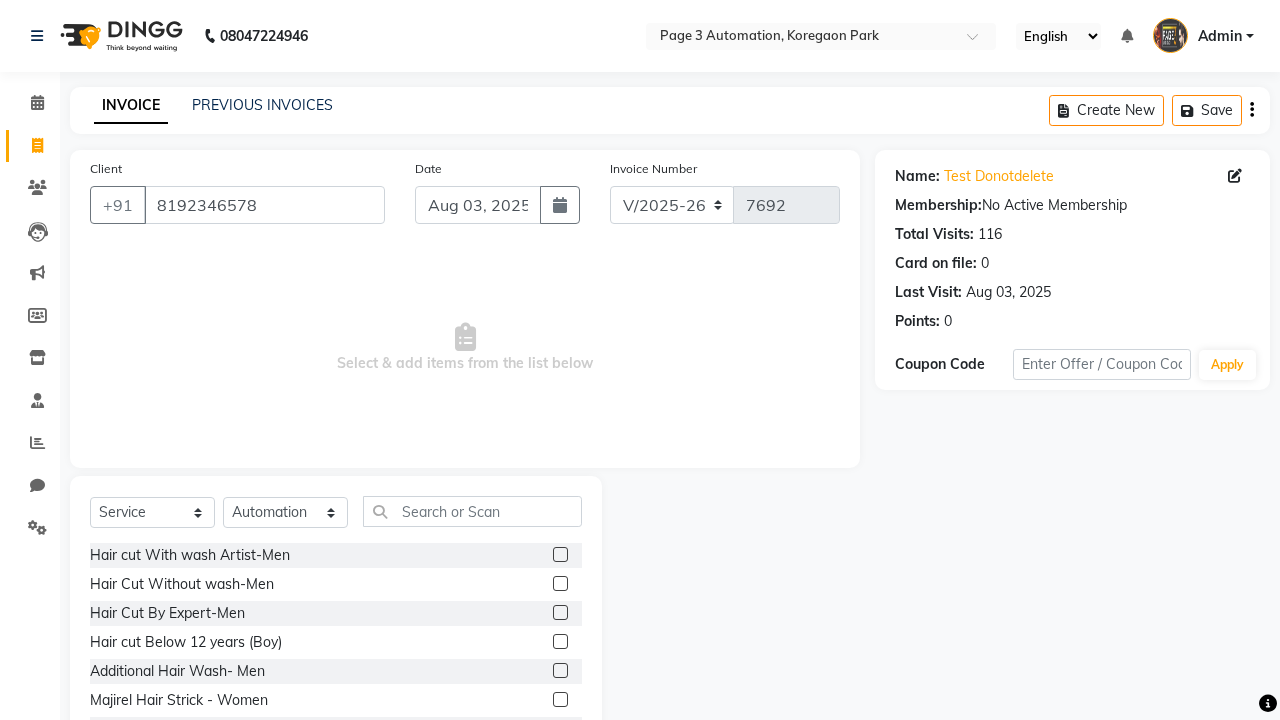 click 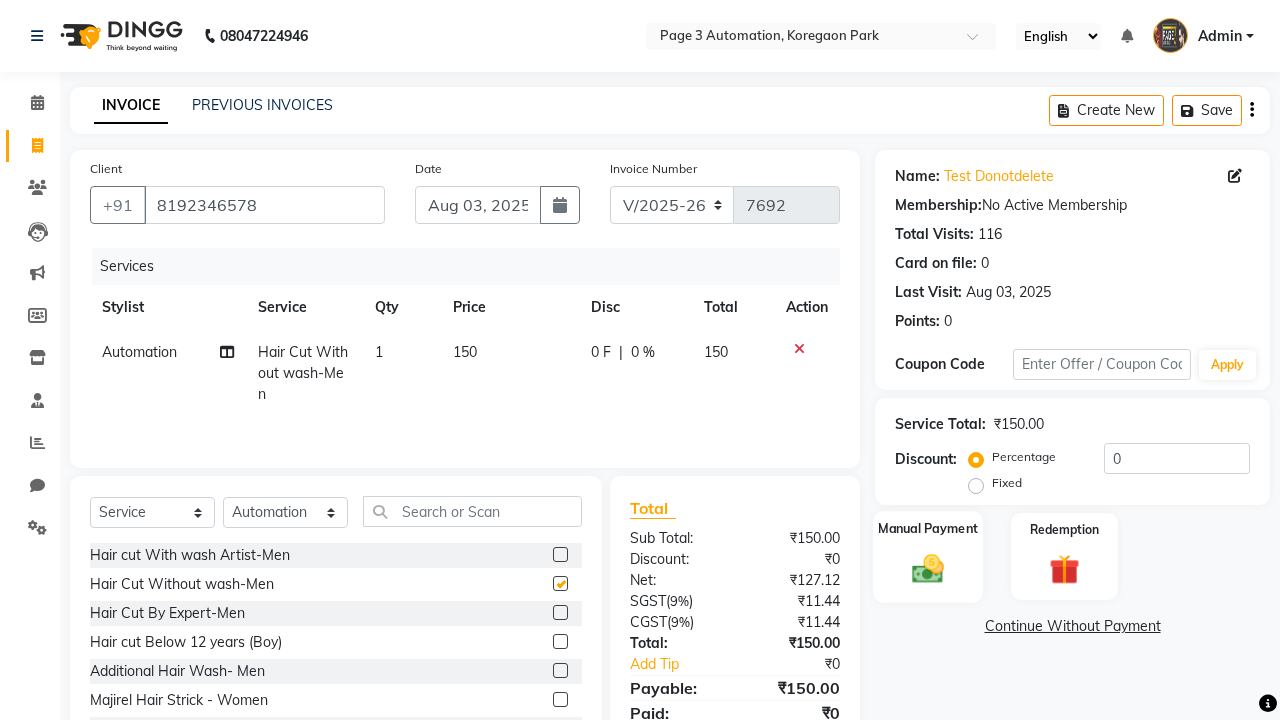 click 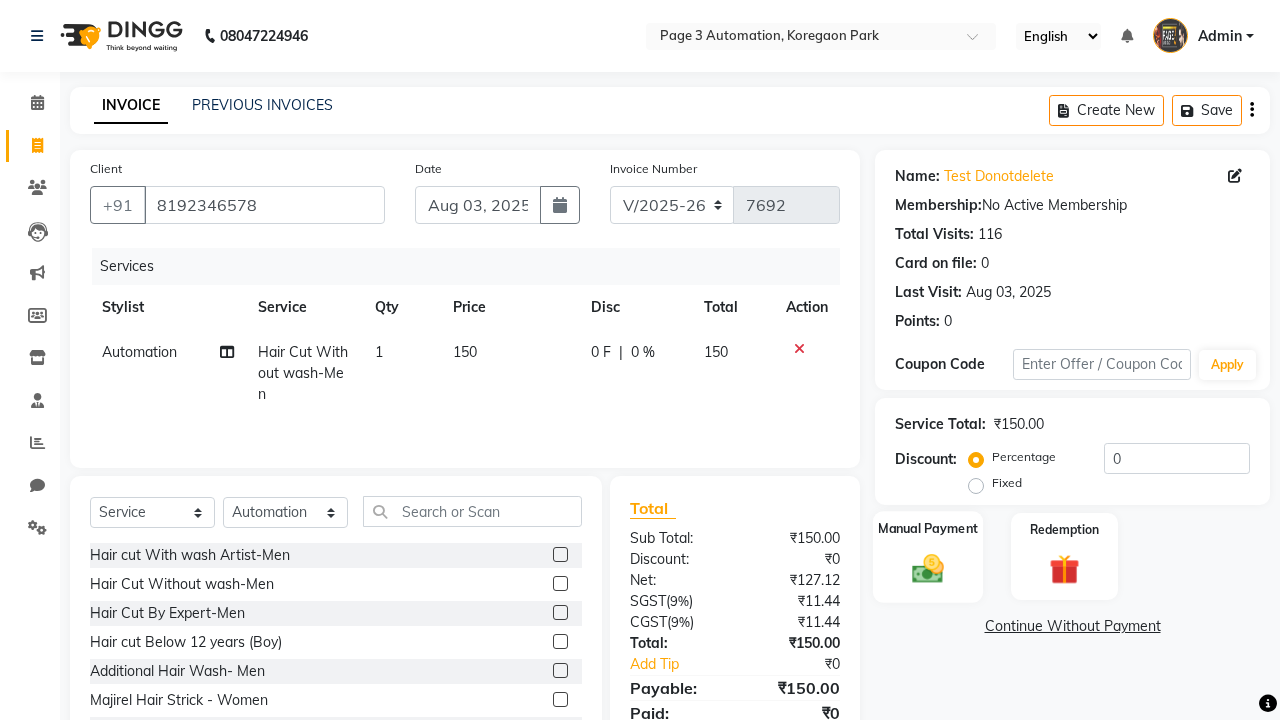 checkbox on "false" 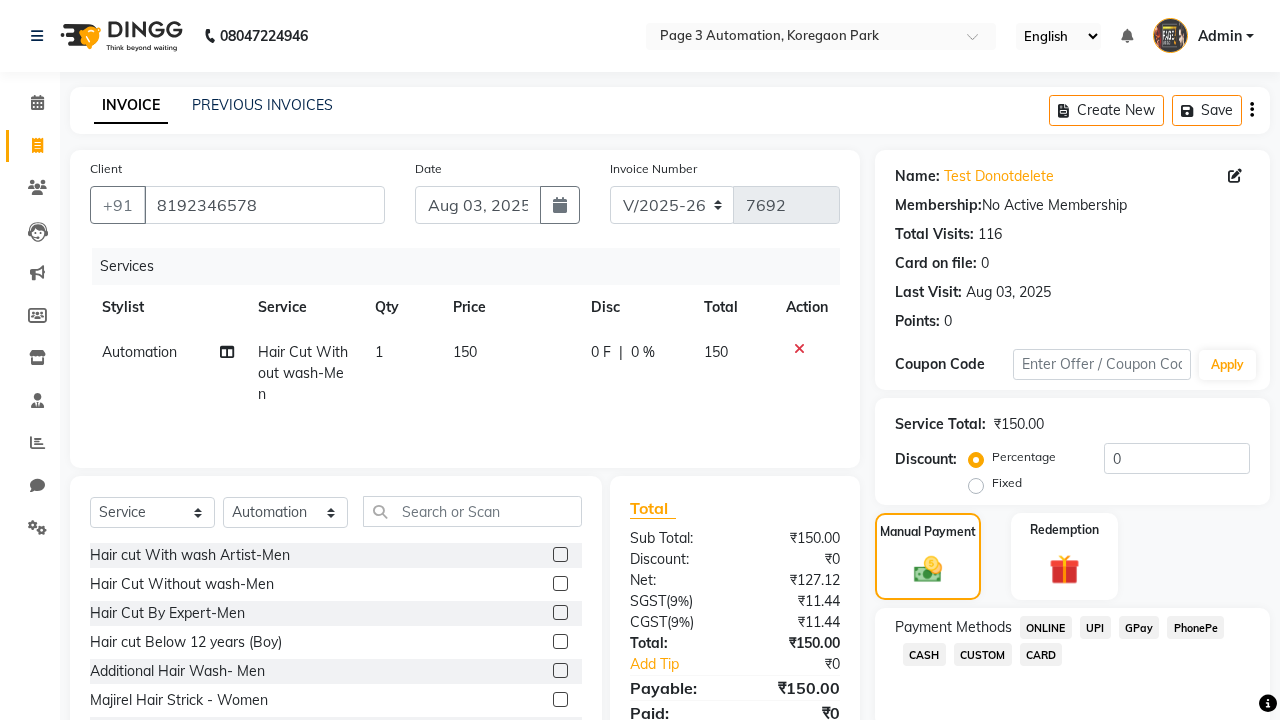 click on "ONLINE" 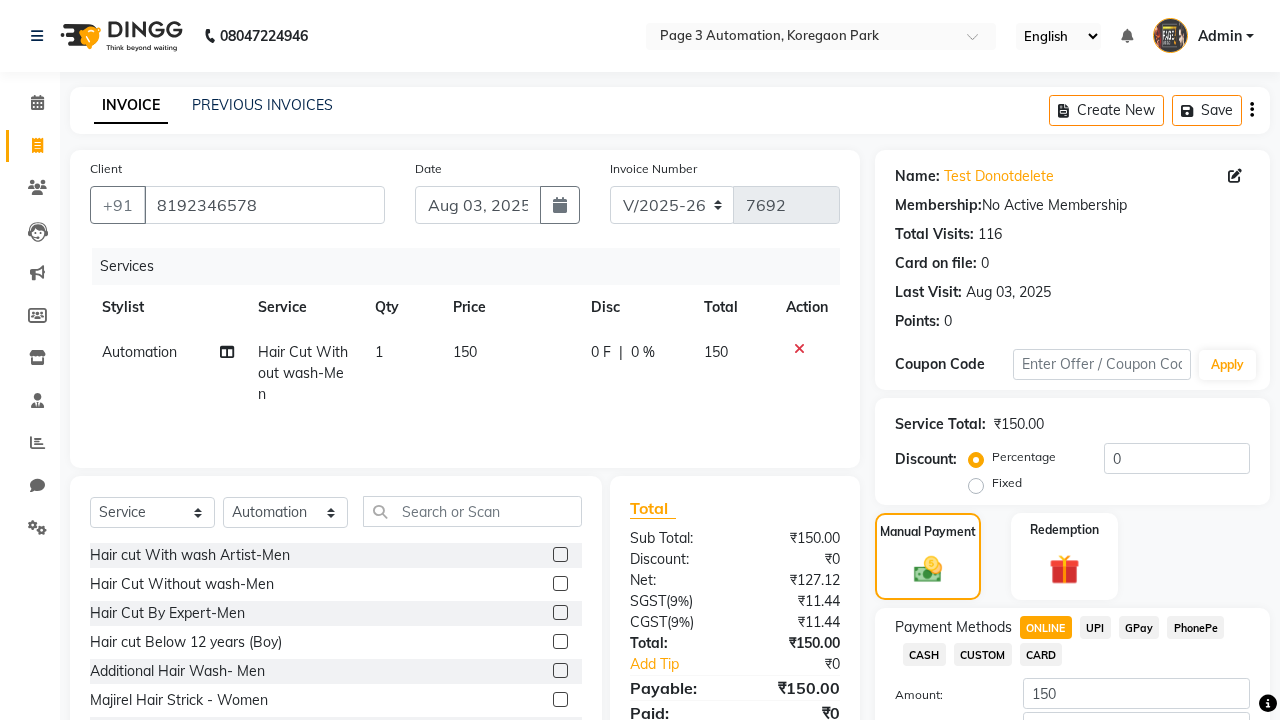 scroll, scrollTop: 135, scrollLeft: 0, axis: vertical 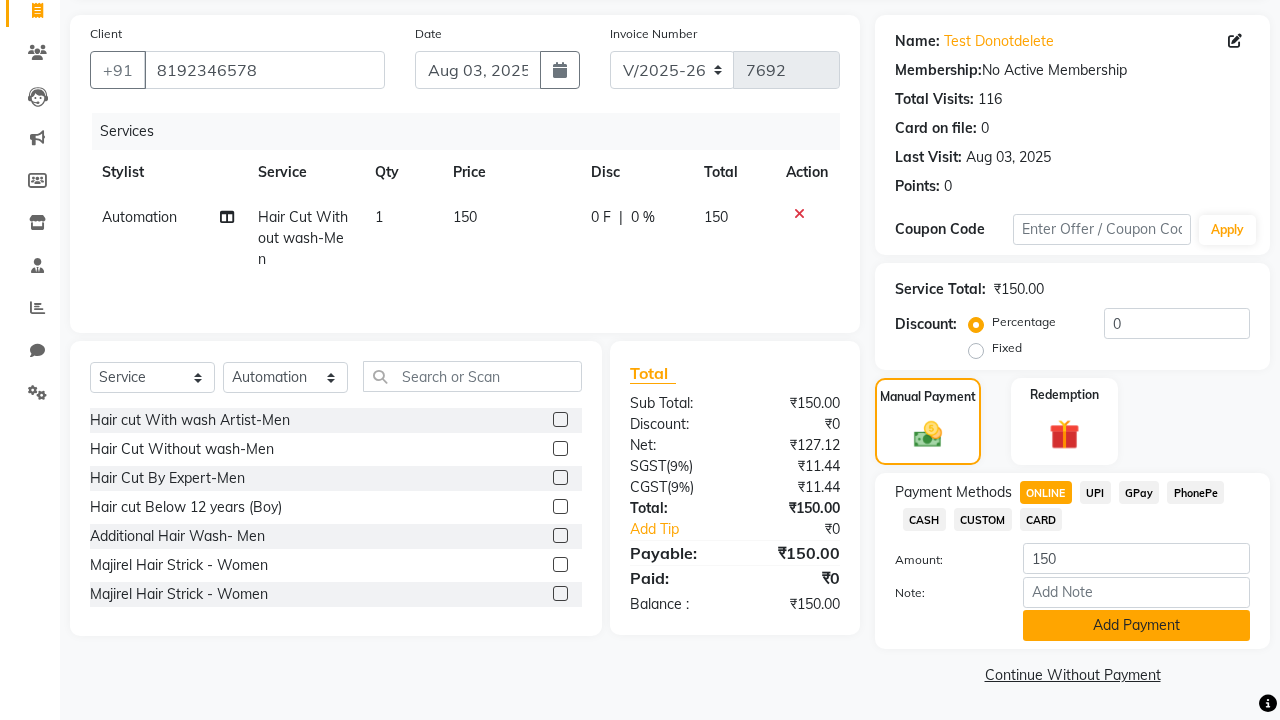 click on "Add Payment" 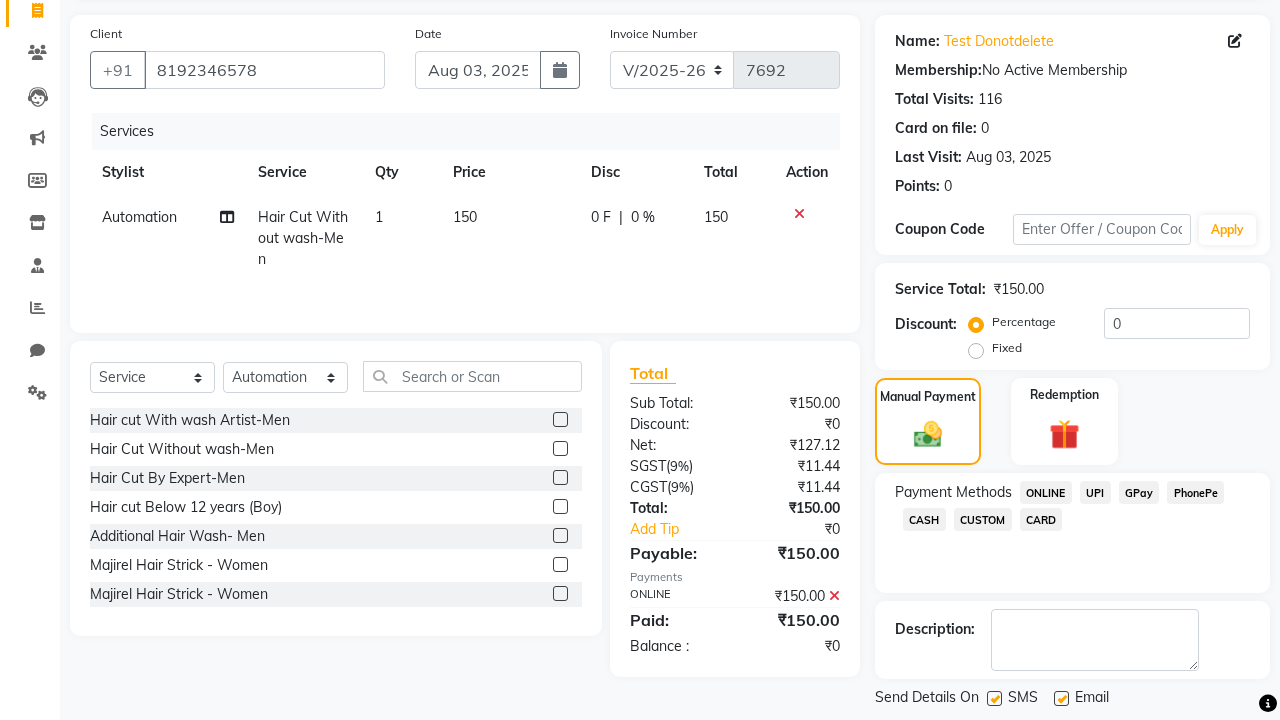 click on "Generate OTP" 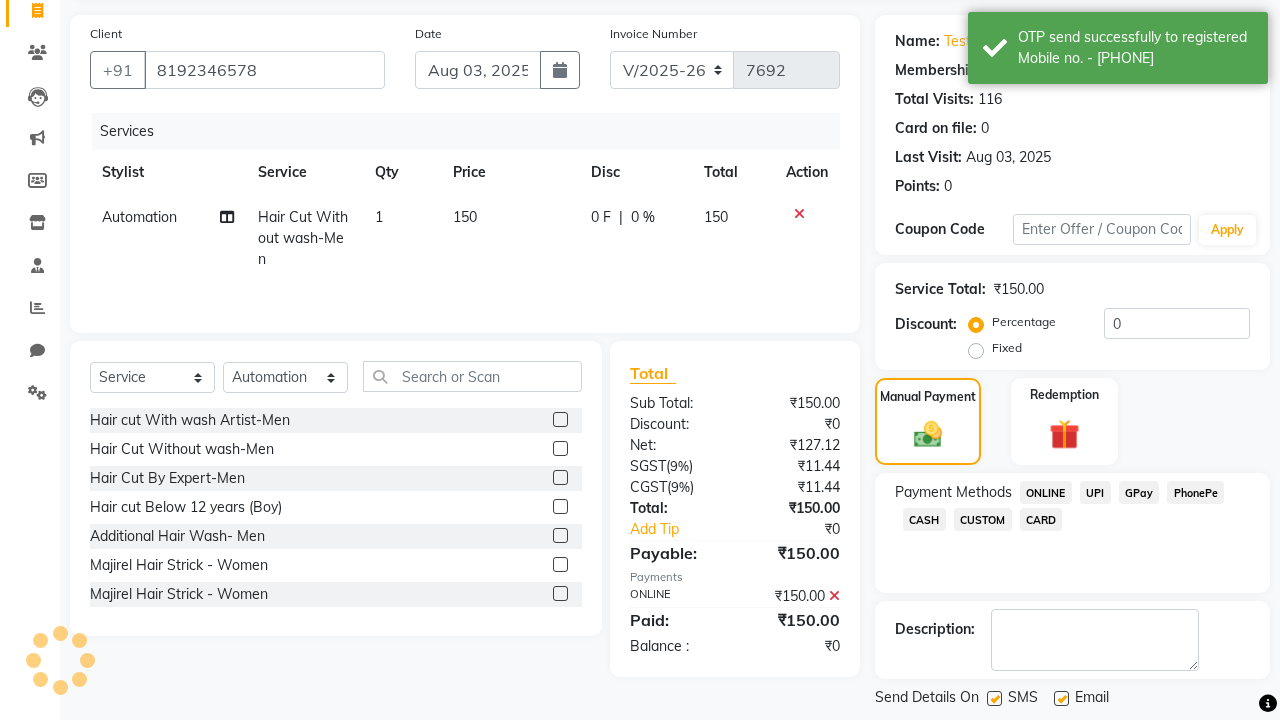scroll, scrollTop: 231, scrollLeft: 0, axis: vertical 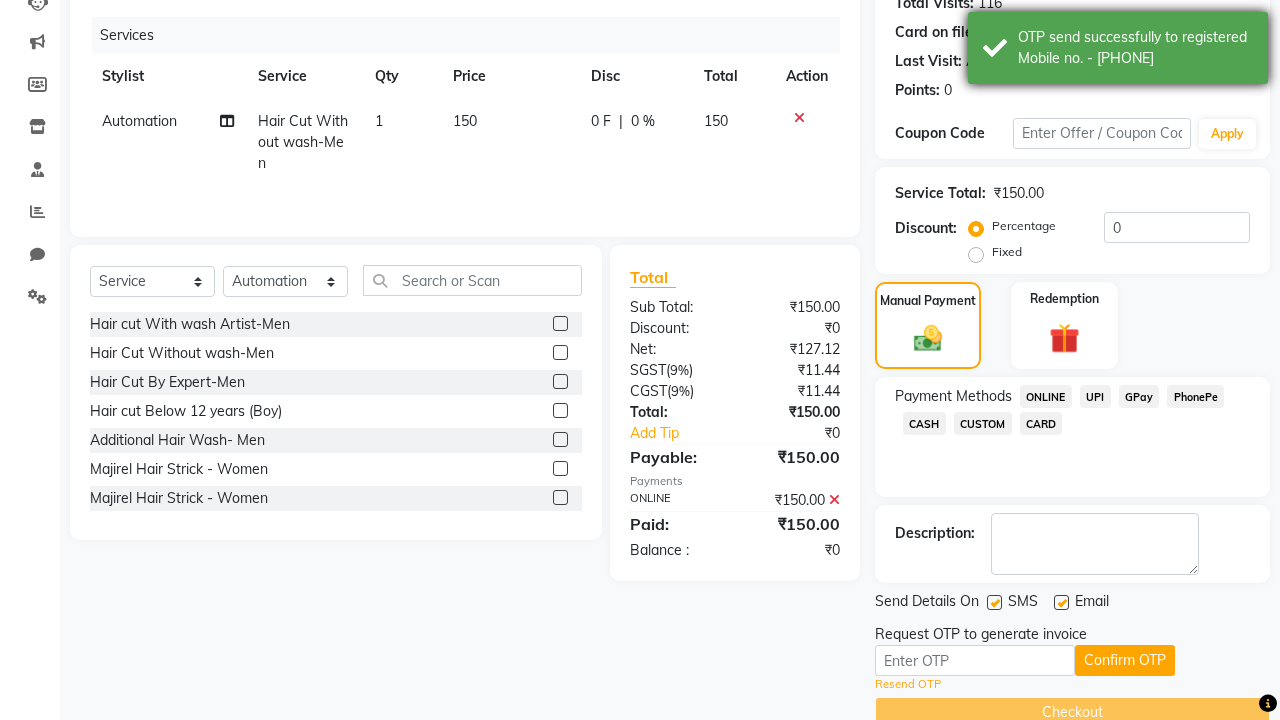 click on "OTP send successfully to registered  Mobile no. - [PHONE]" at bounding box center (1135, 48) 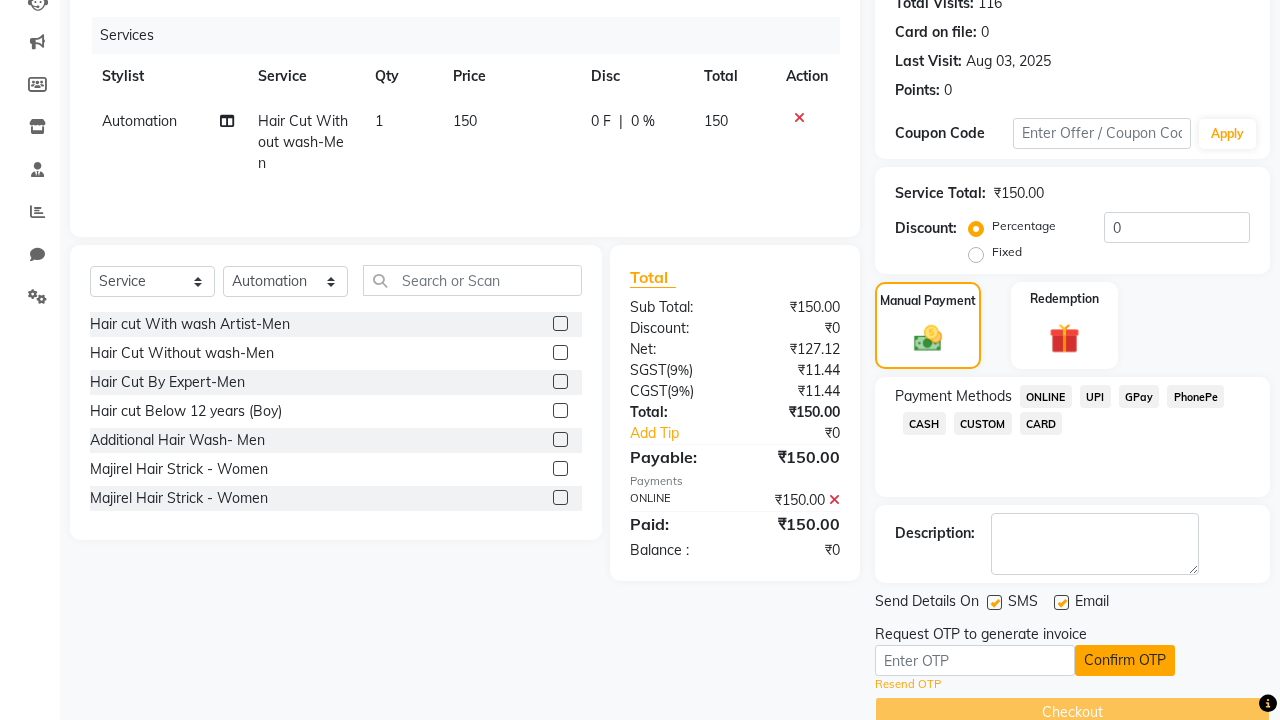 click on "Confirm OTP" 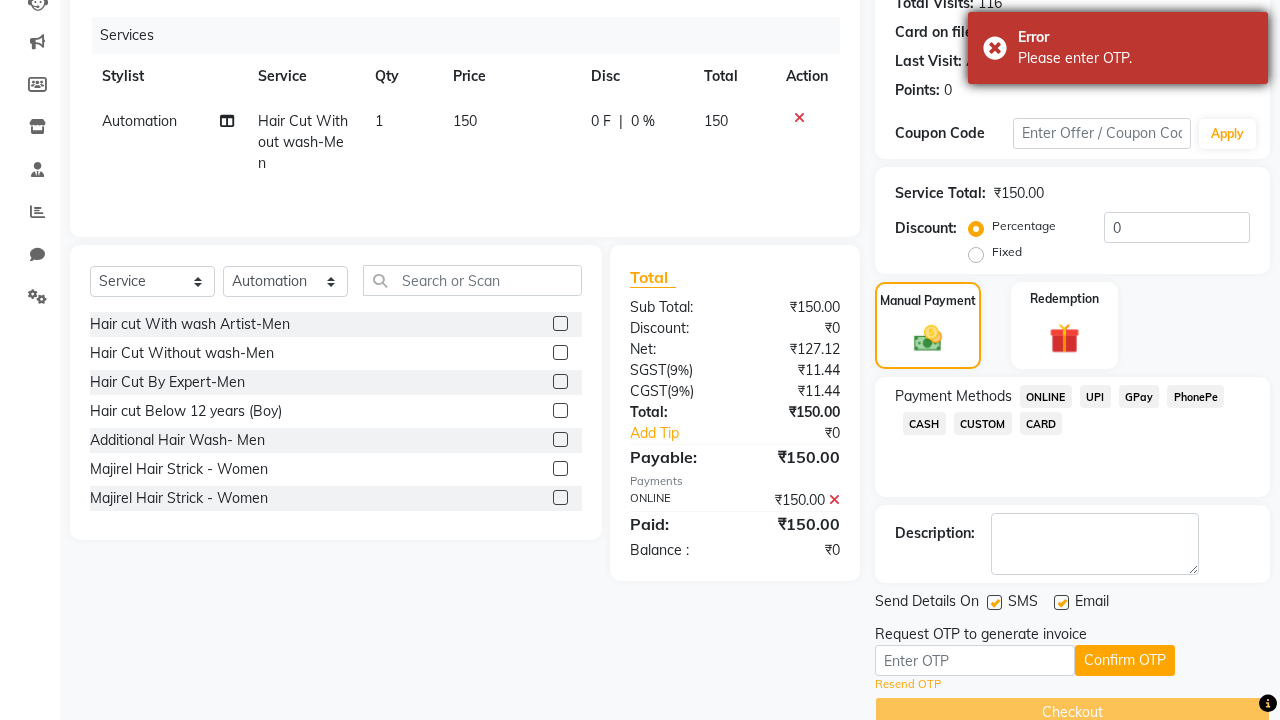 click on "Please enter OTP." at bounding box center [1135, 58] 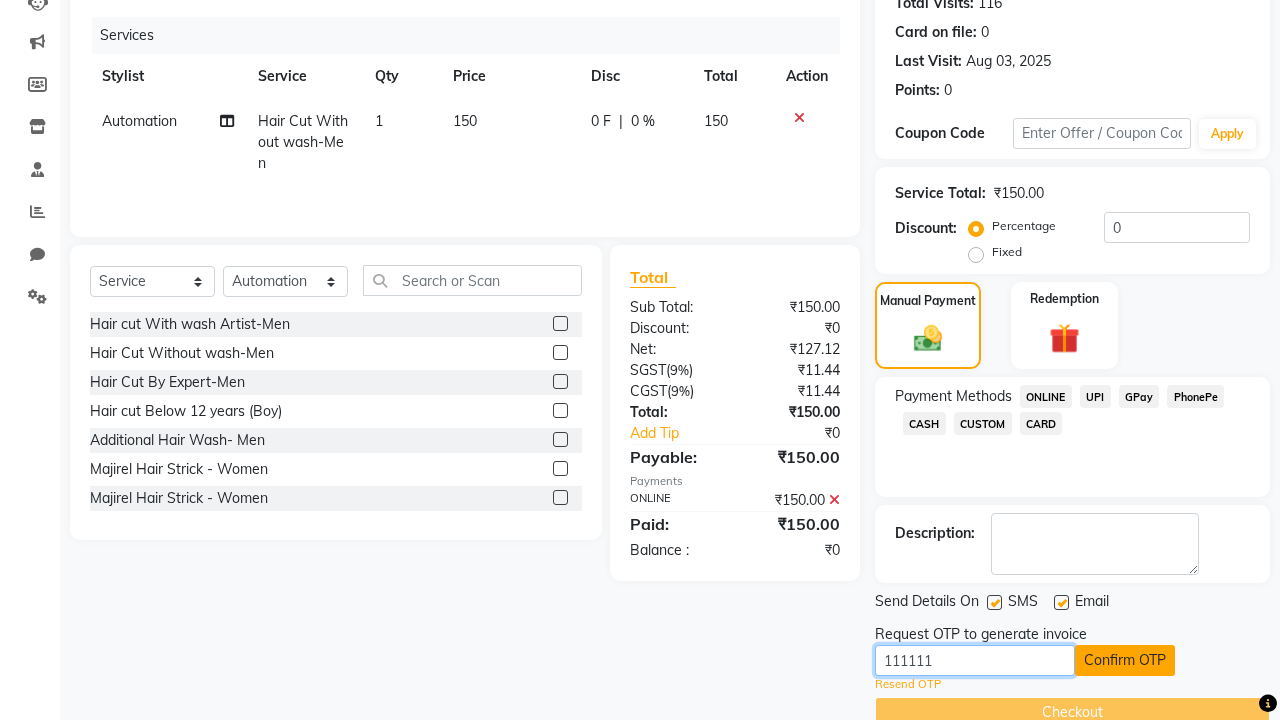 type on "111111" 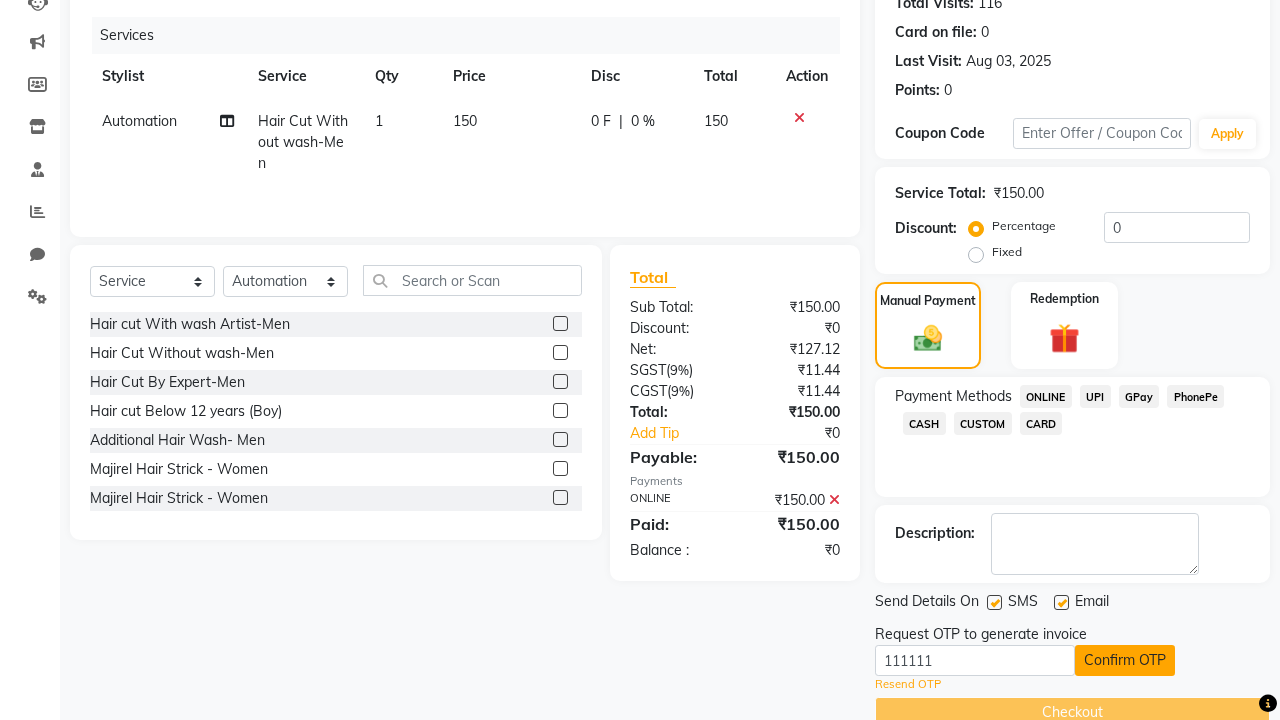 click on "Confirm OTP" 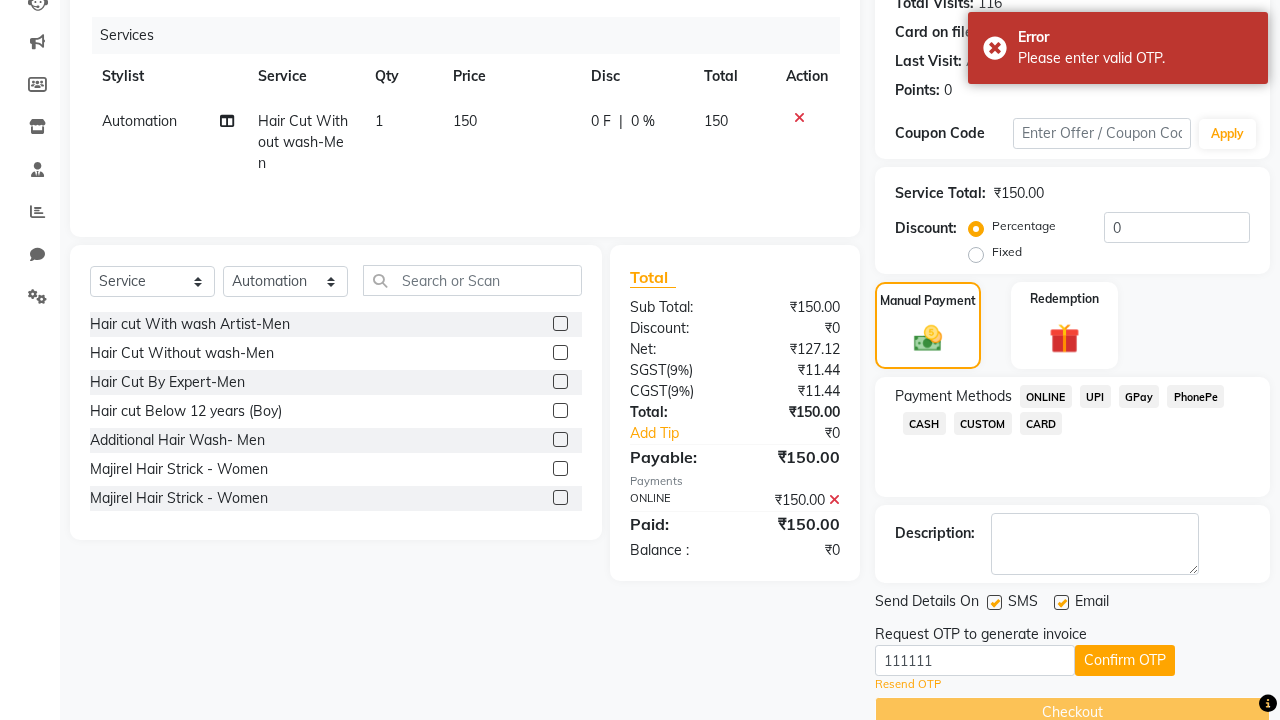 click on "Please enter valid OTP." at bounding box center (1135, 58) 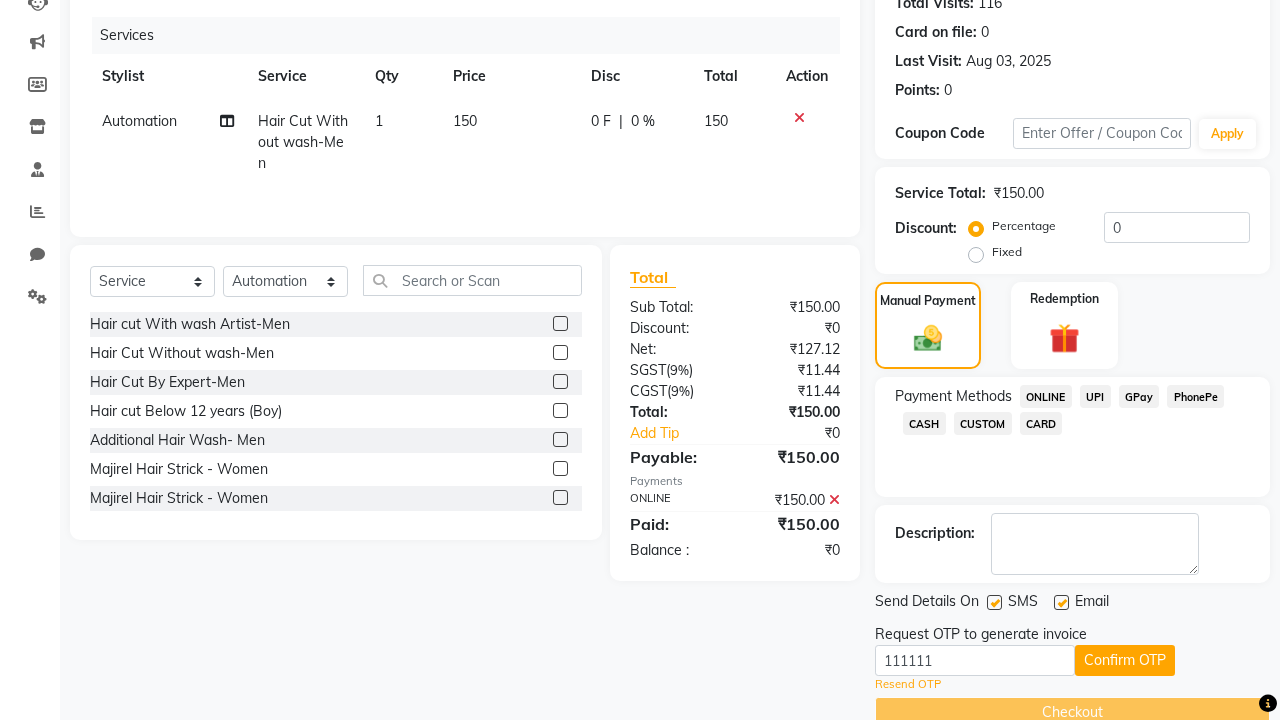 click at bounding box center [37, -195] 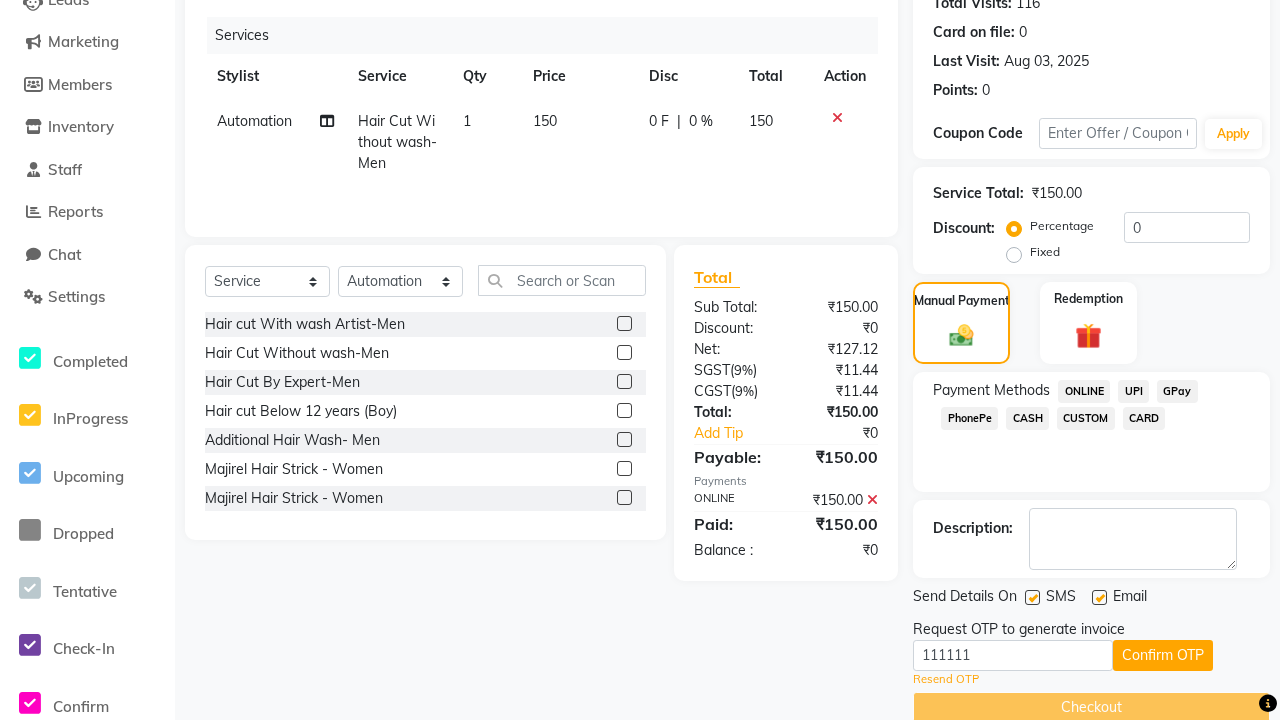 scroll, scrollTop: 0, scrollLeft: 0, axis: both 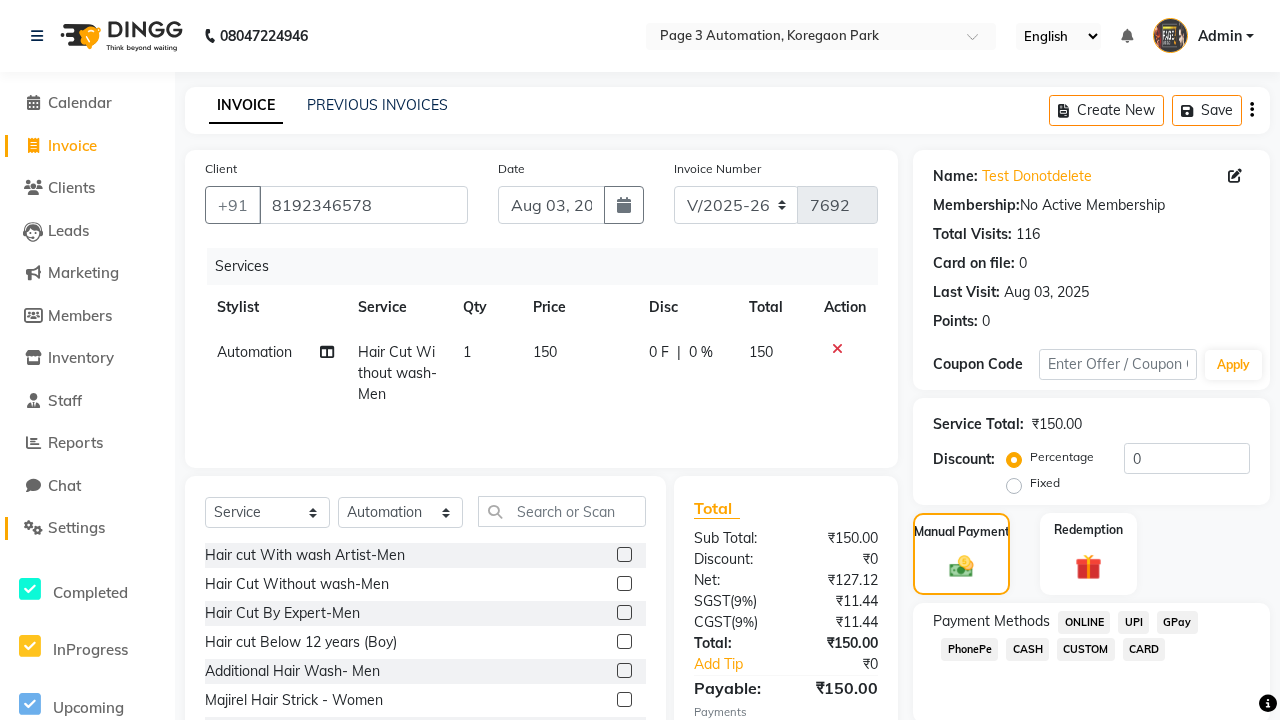click on "Settings" 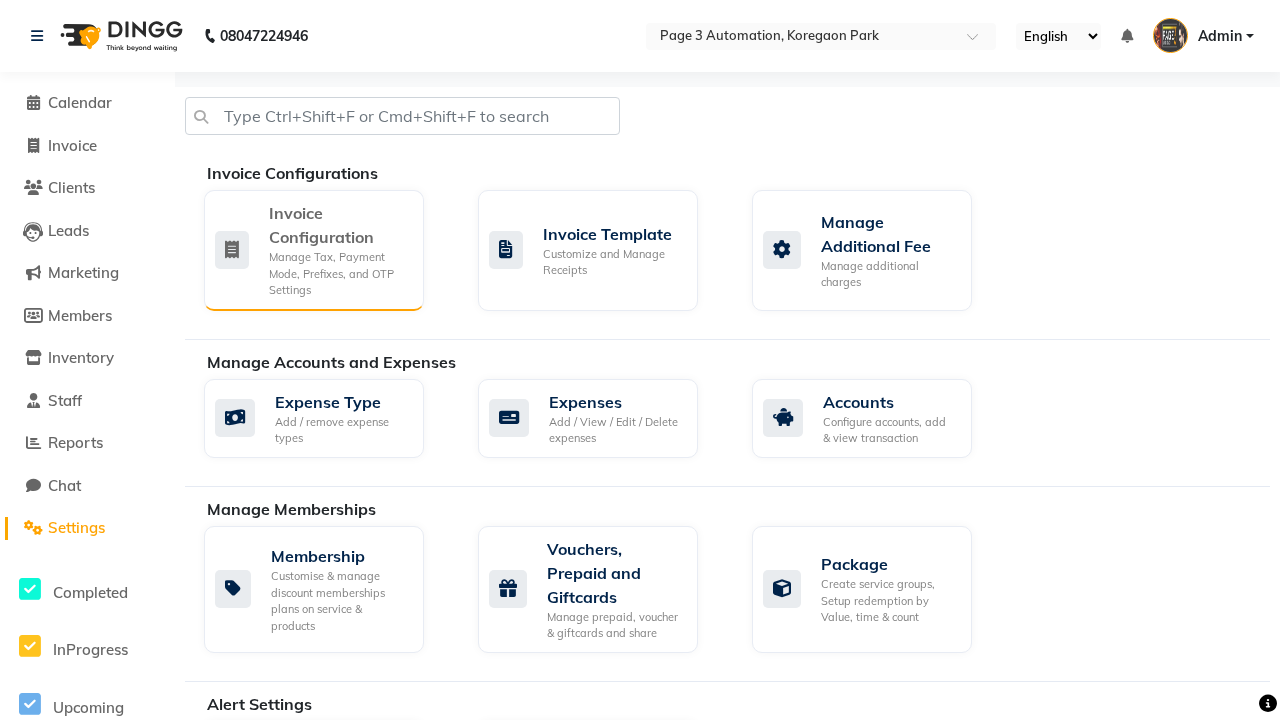 click on "Manage Tax, Payment Mode, Prefixes, and OTP Settings" 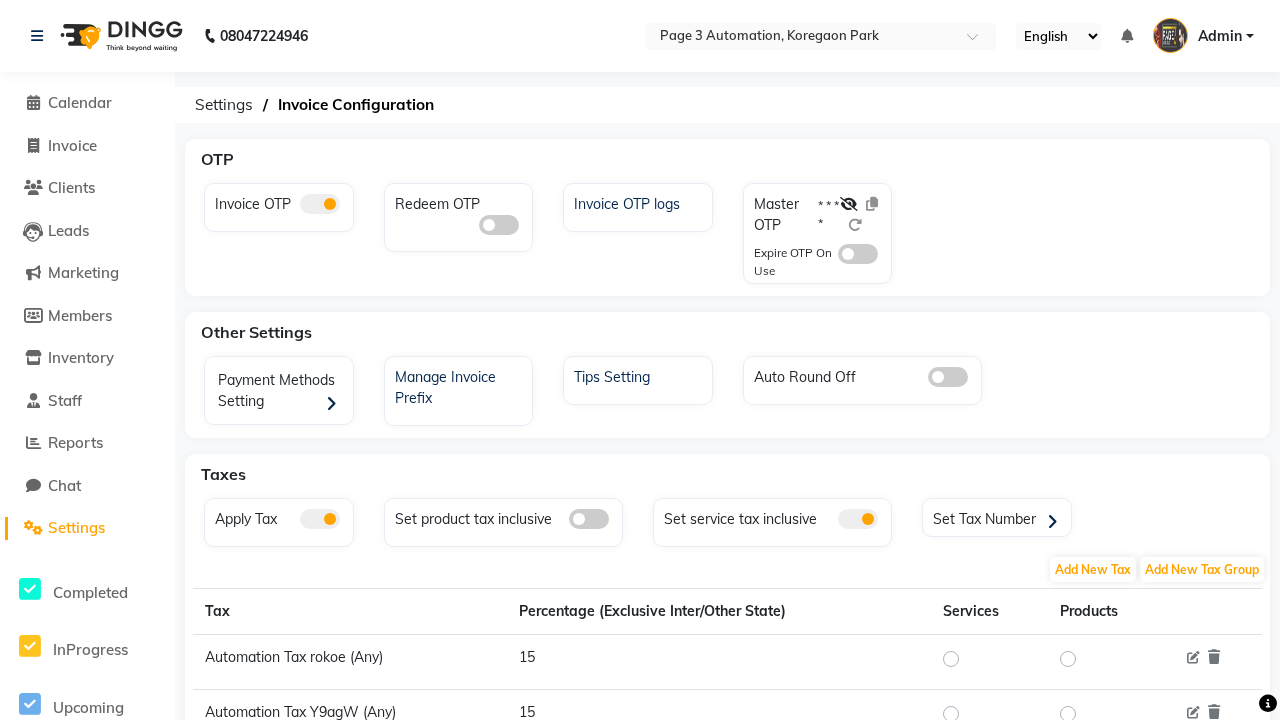 click 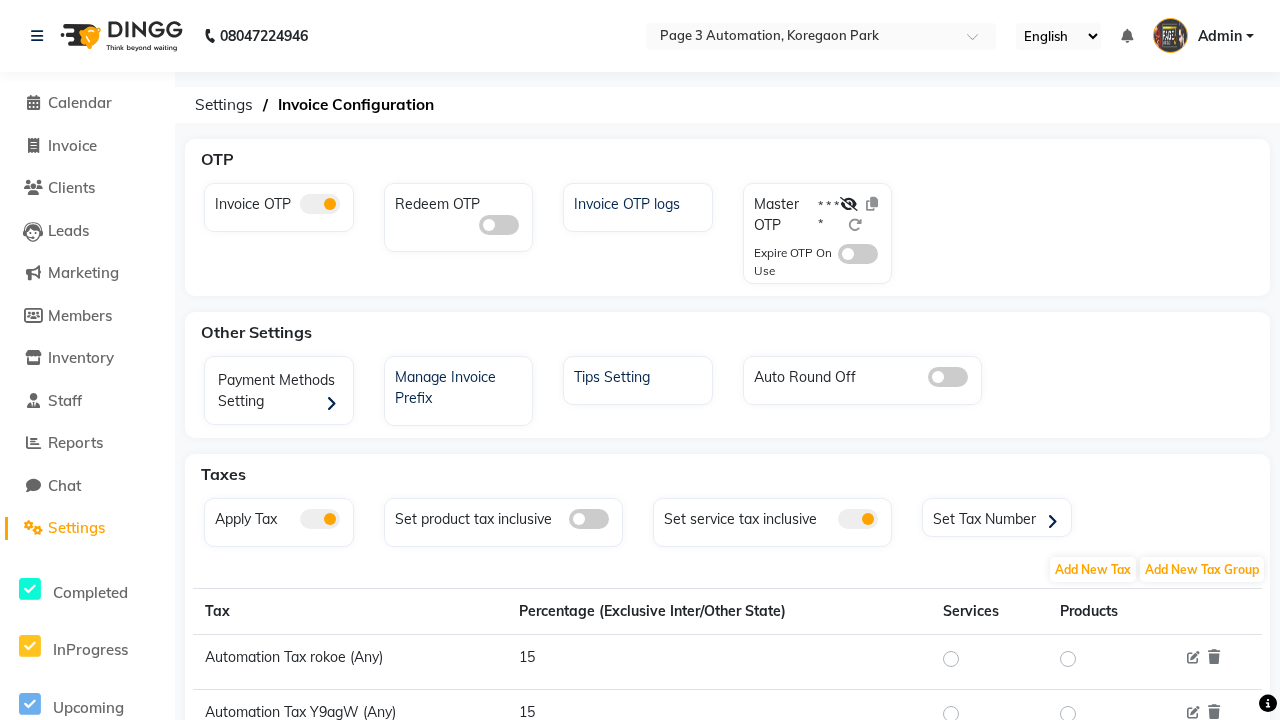 click 